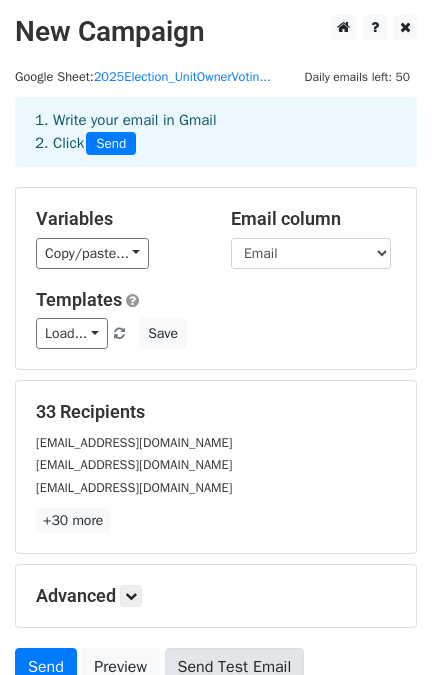 scroll, scrollTop: 179, scrollLeft: 0, axis: vertical 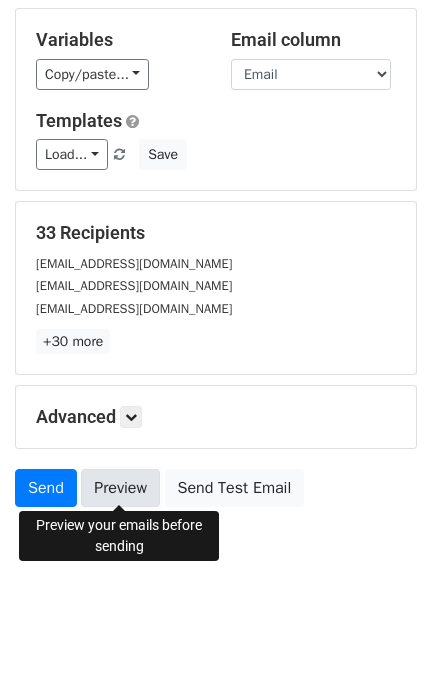 click on "Preview" at bounding box center (120, 488) 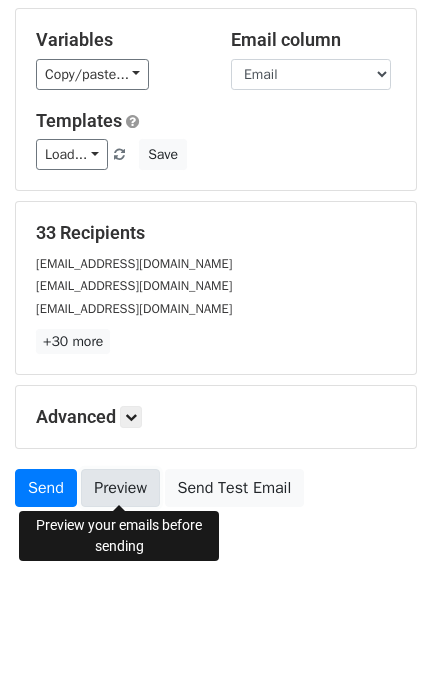 click on "Preview" at bounding box center [120, 488] 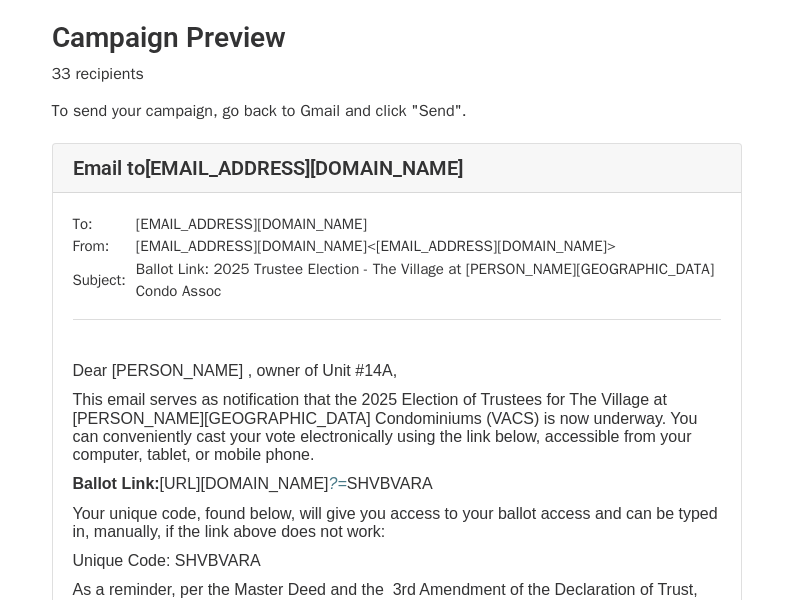 scroll, scrollTop: 0, scrollLeft: 0, axis: both 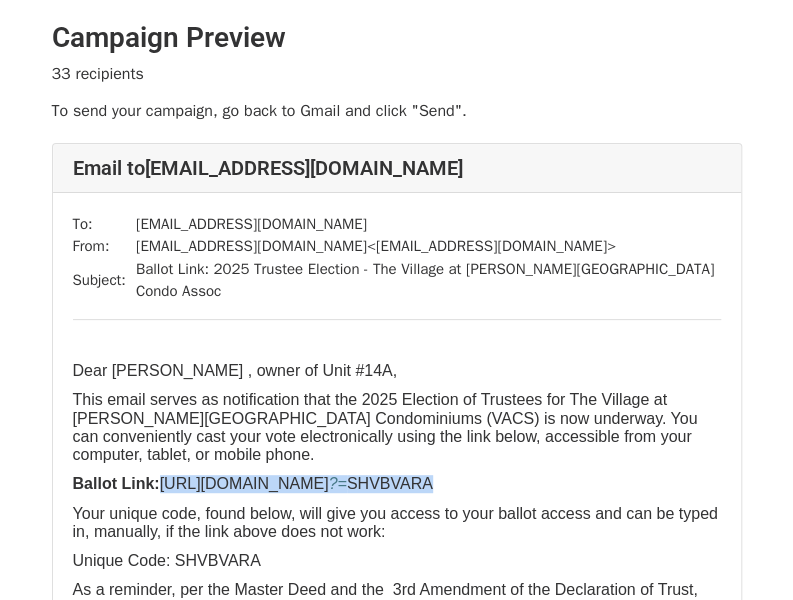 drag, startPoint x: 601, startPoint y: 437, endPoint x: 173, endPoint y: 446, distance: 428.0946 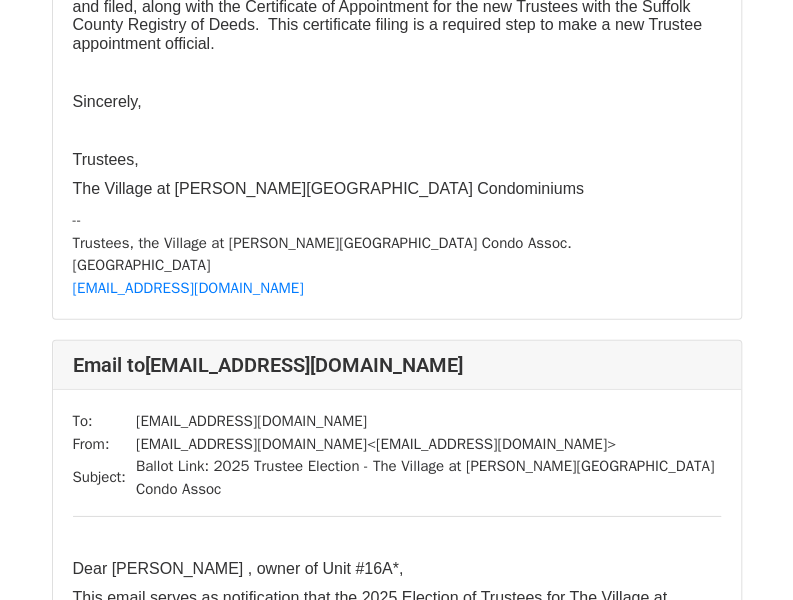 scroll, scrollTop: 1900, scrollLeft: 0, axis: vertical 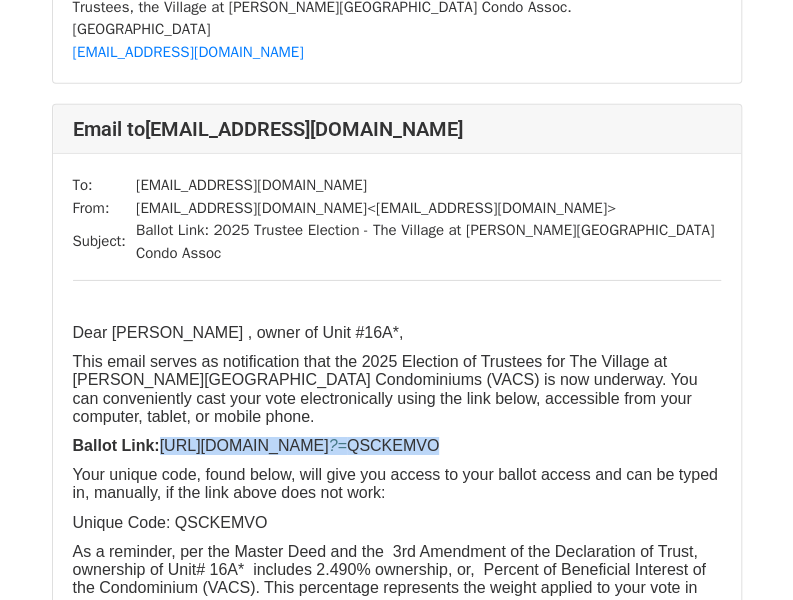 drag, startPoint x: 598, startPoint y: 316, endPoint x: 163, endPoint y: 309, distance: 435.0563 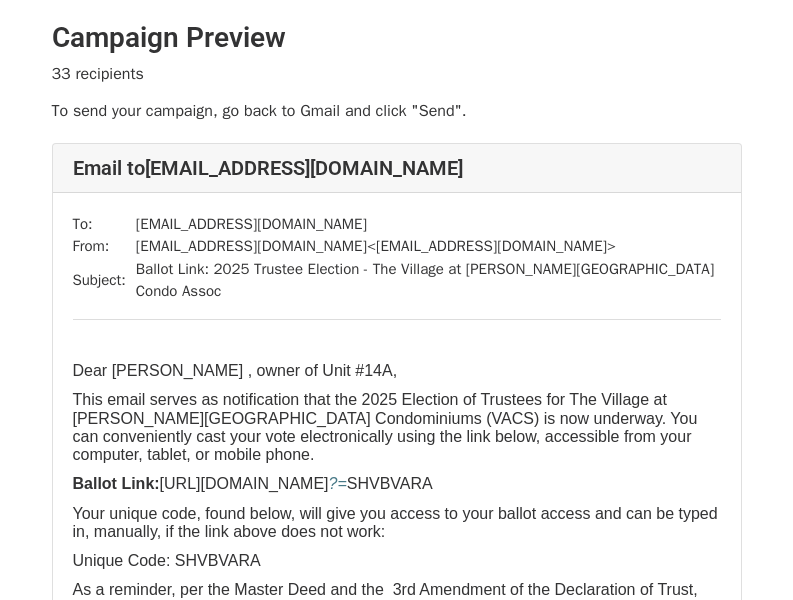 scroll, scrollTop: 0, scrollLeft: 0, axis: both 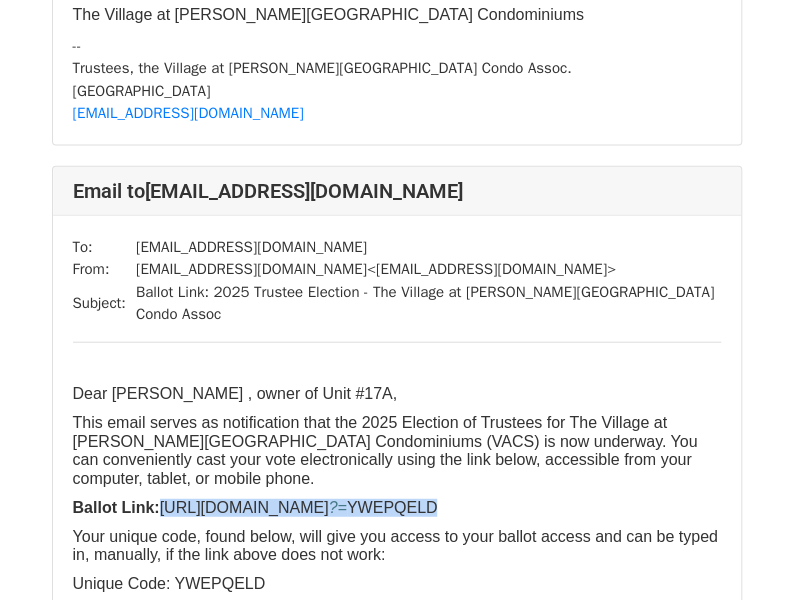 drag, startPoint x: 606, startPoint y: 301, endPoint x: 165, endPoint y: 301, distance: 441 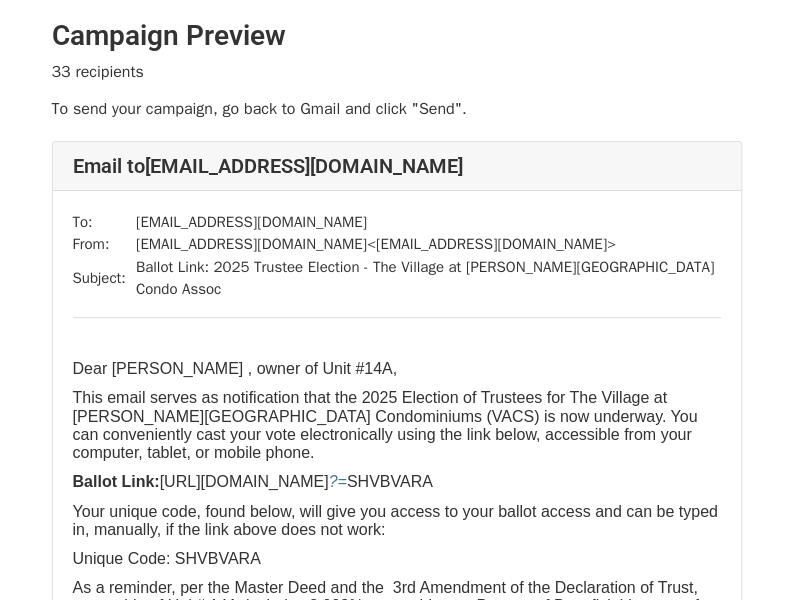 scroll, scrollTop: 0, scrollLeft: 0, axis: both 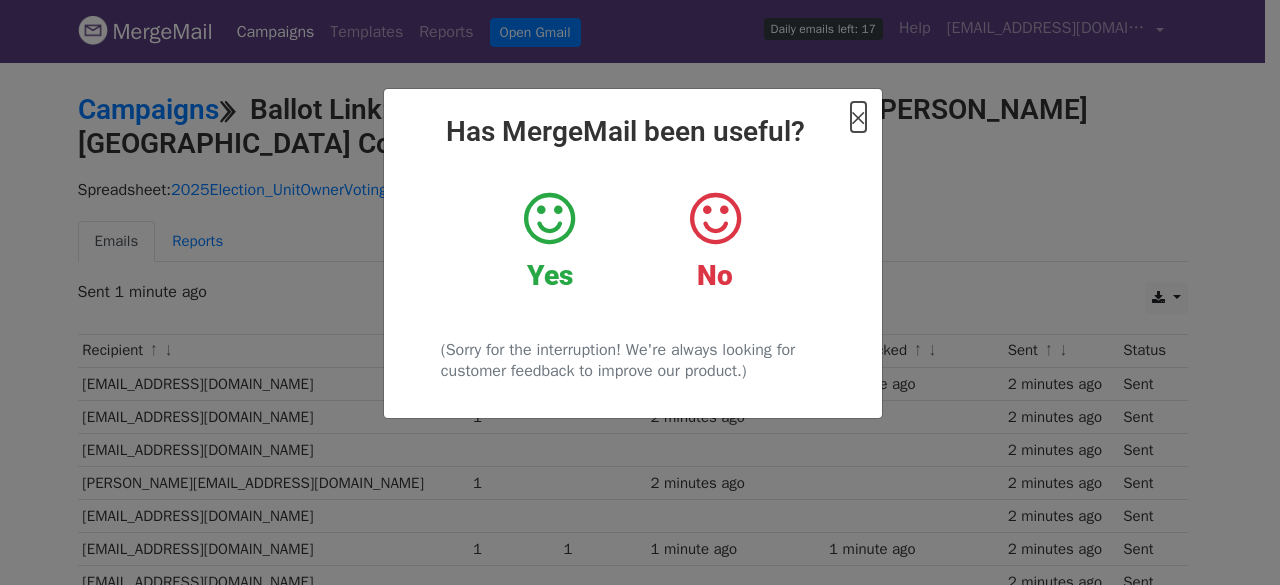 click on "×" at bounding box center [858, 117] 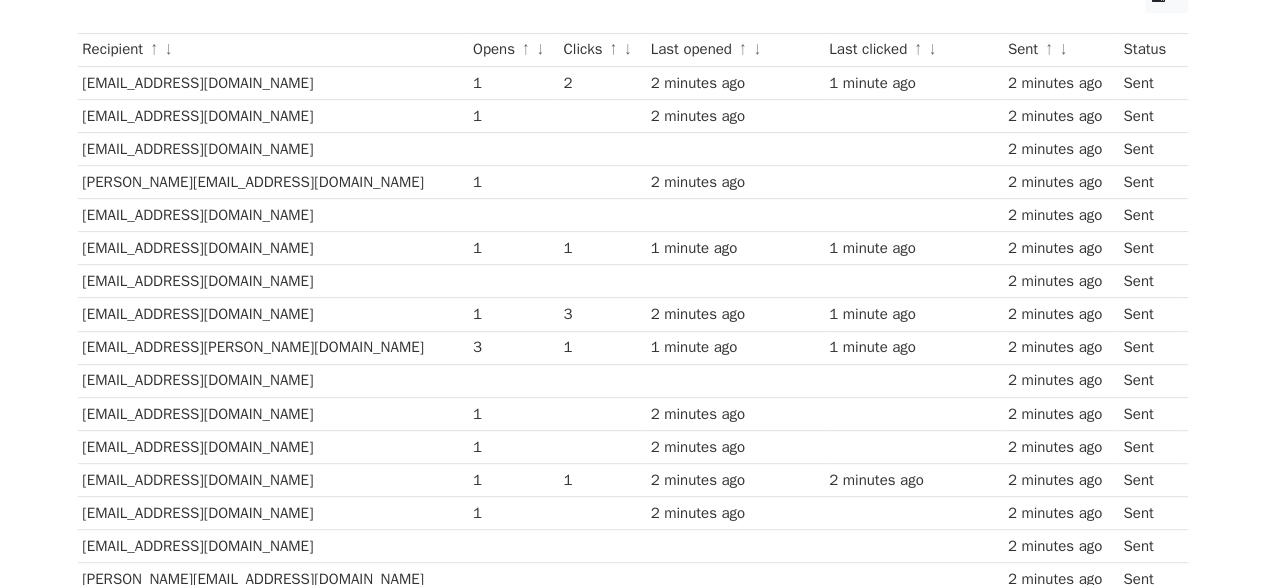scroll, scrollTop: 0, scrollLeft: 0, axis: both 